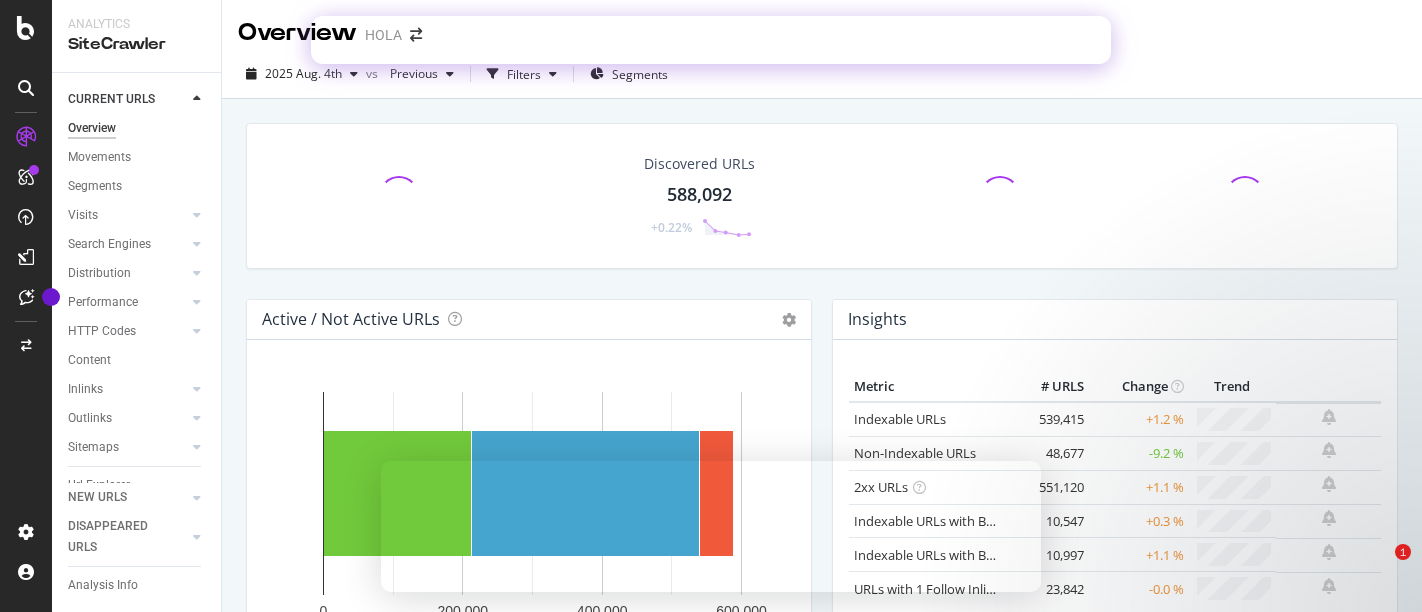 scroll, scrollTop: 0, scrollLeft: 0, axis: both 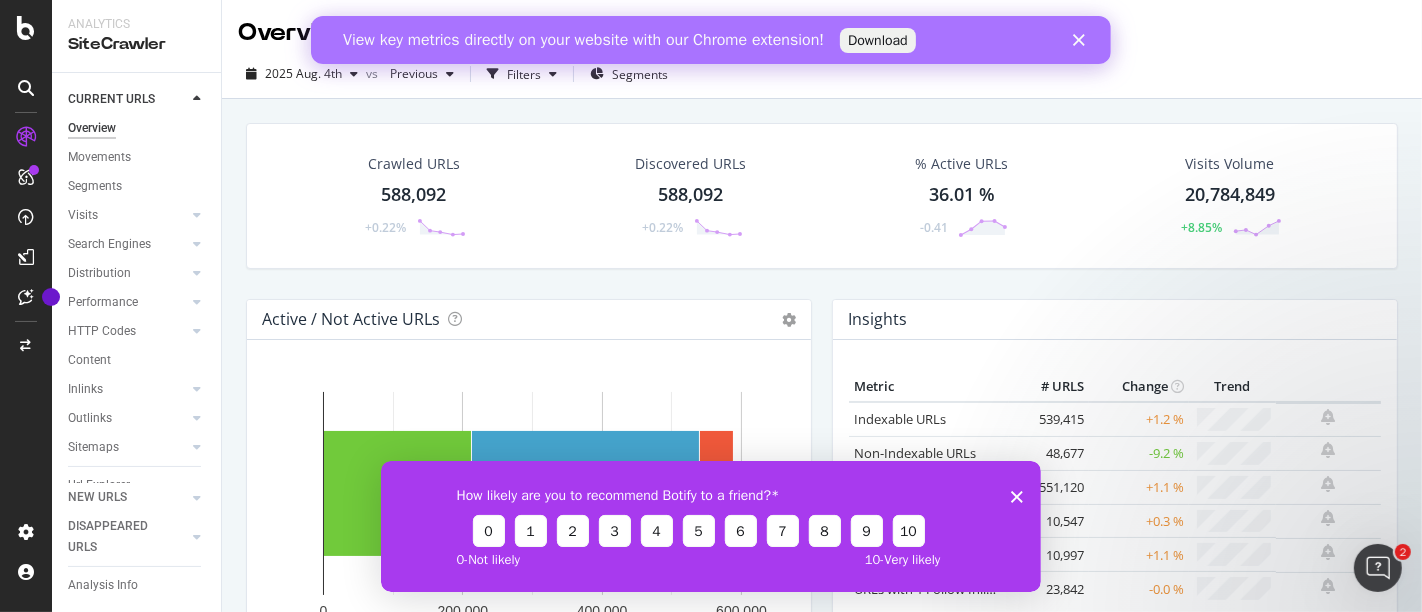 click on "Download" at bounding box center [877, 40] 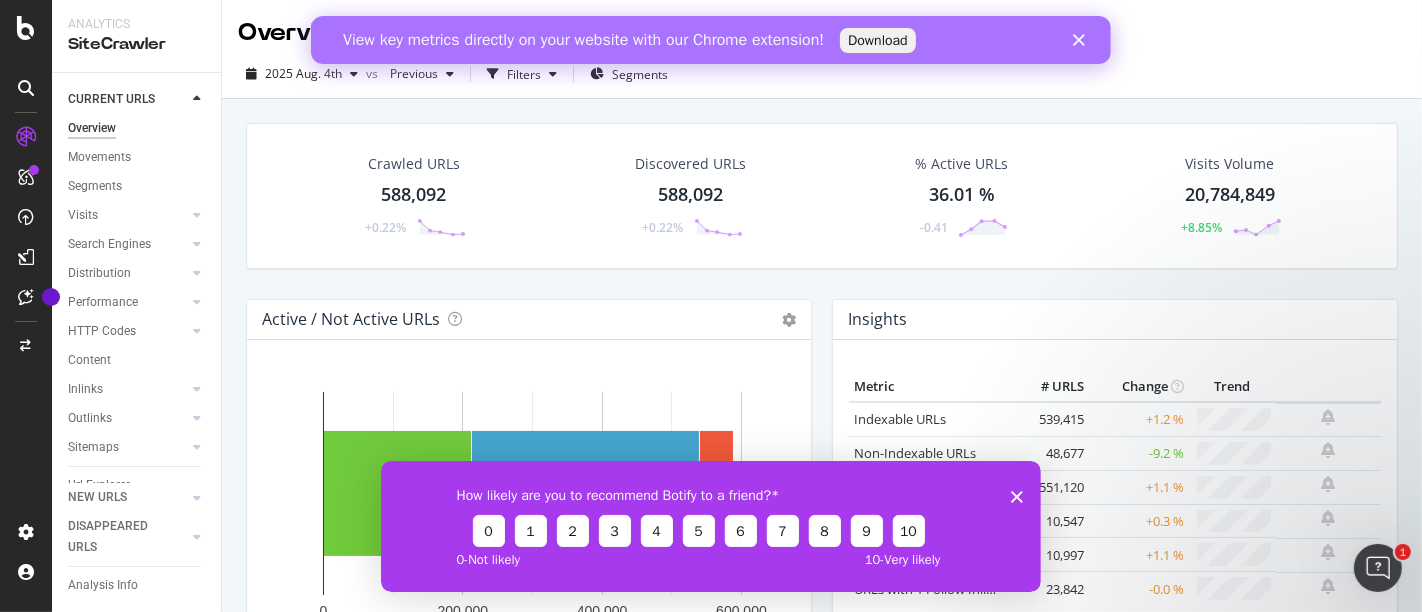 click 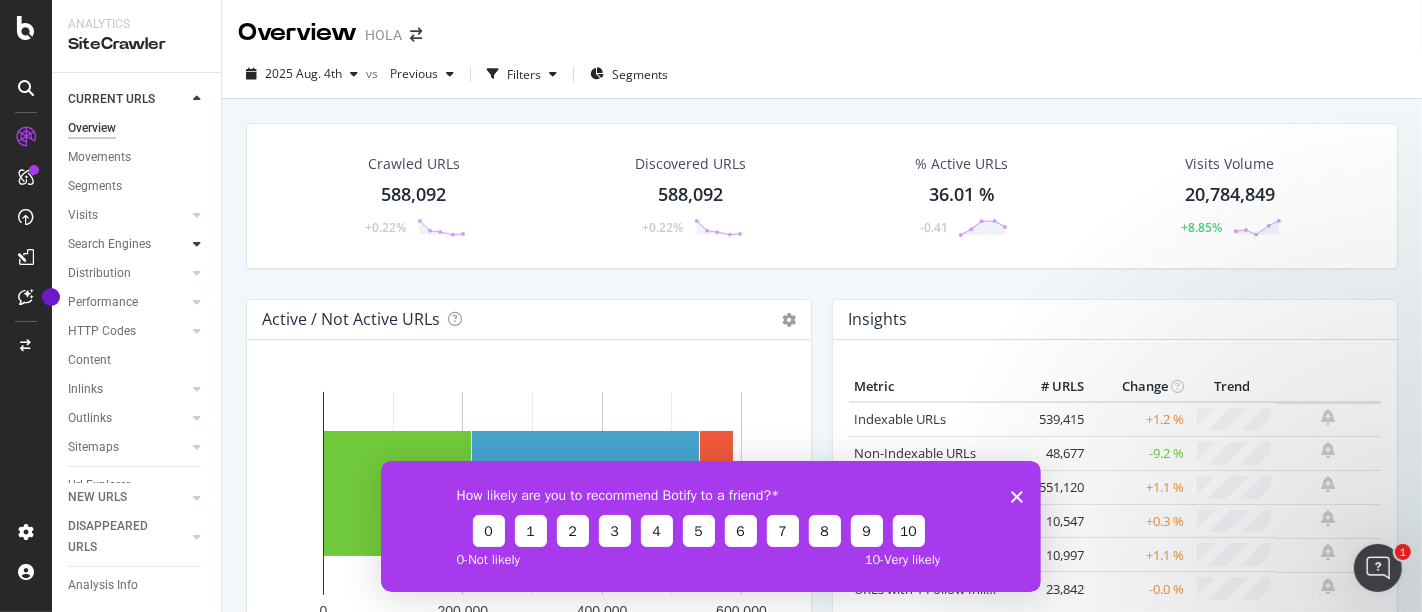 click at bounding box center [197, 244] 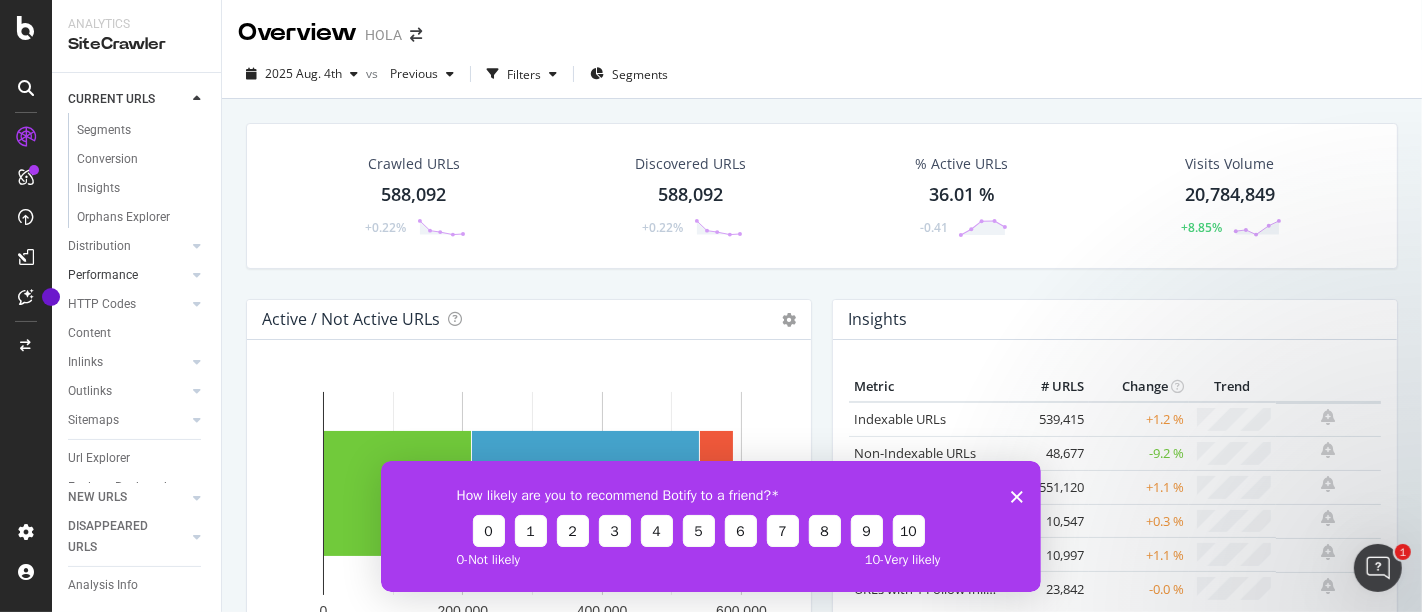 scroll, scrollTop: 222, scrollLeft: 0, axis: vertical 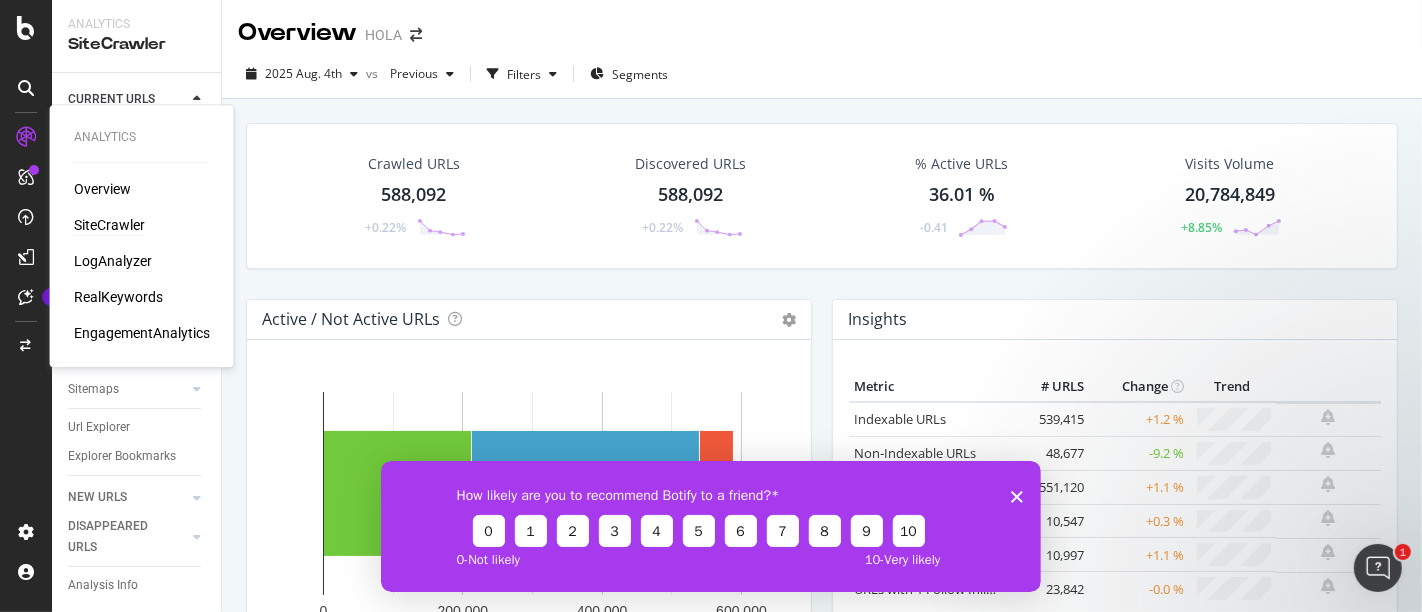 click on "LogAnalyzer" at bounding box center (113, 261) 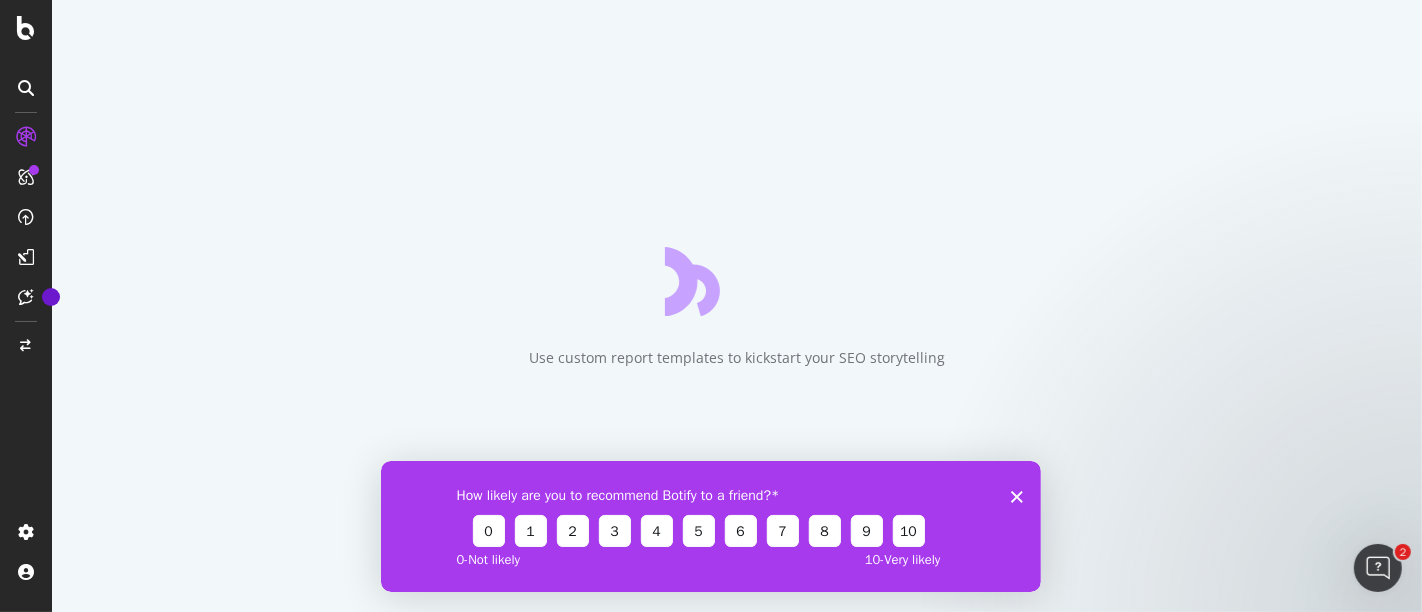 click 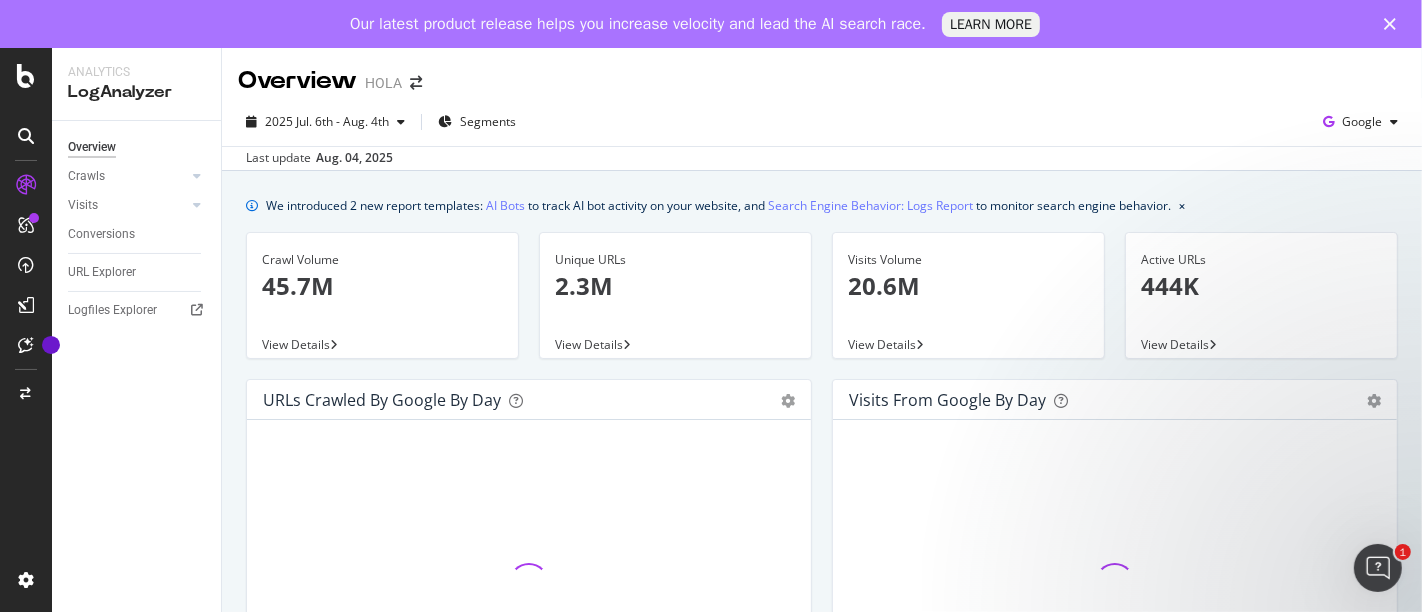 scroll, scrollTop: 0, scrollLeft: 0, axis: both 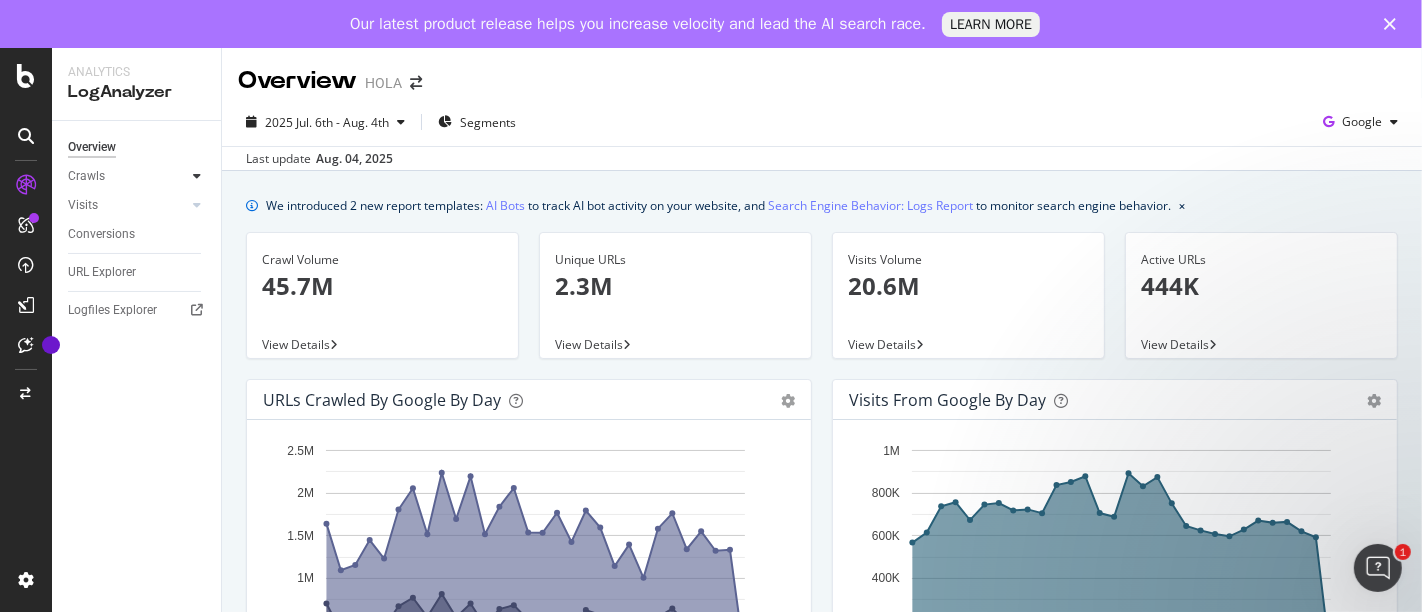 click at bounding box center (197, 176) 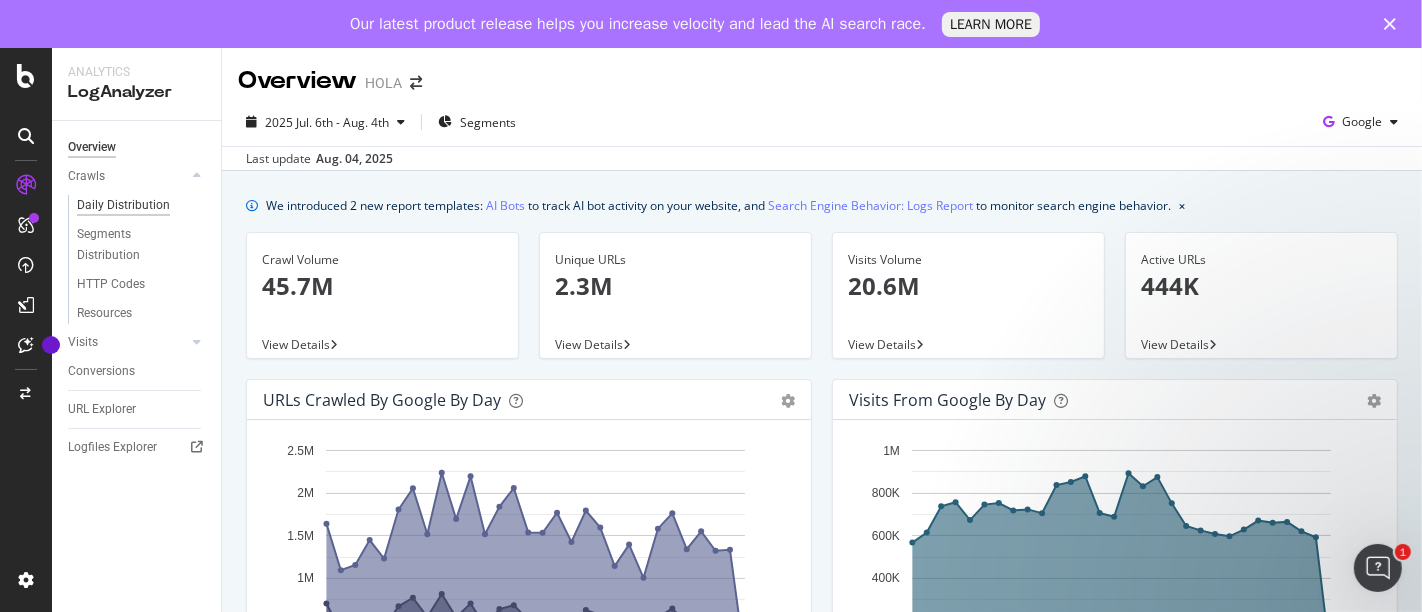click on "Daily Distribution" at bounding box center [123, 205] 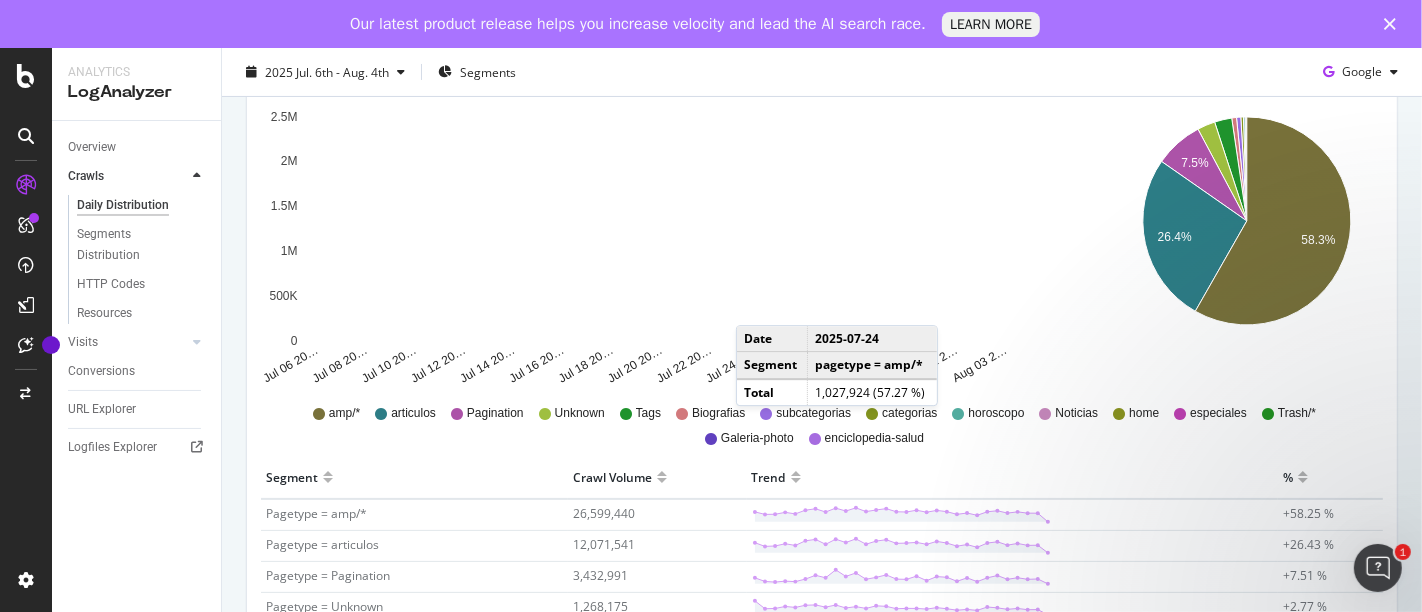 scroll, scrollTop: 225, scrollLeft: 0, axis: vertical 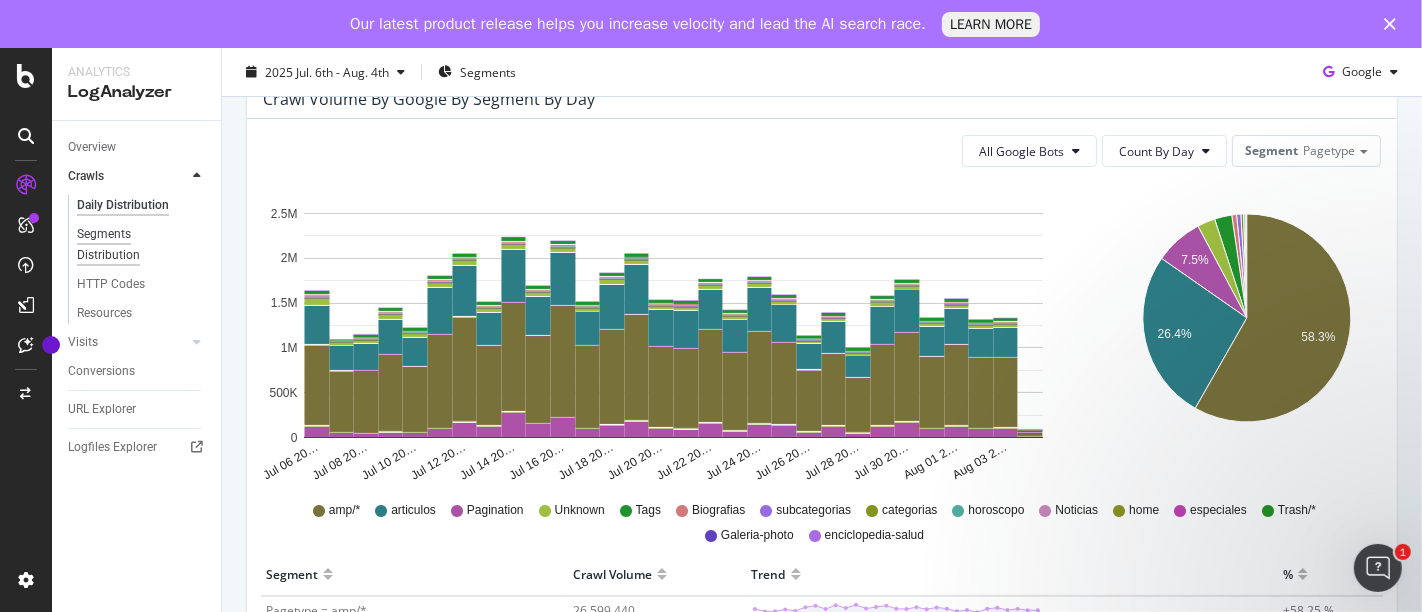 click on "Segments Distribution" at bounding box center (132, 245) 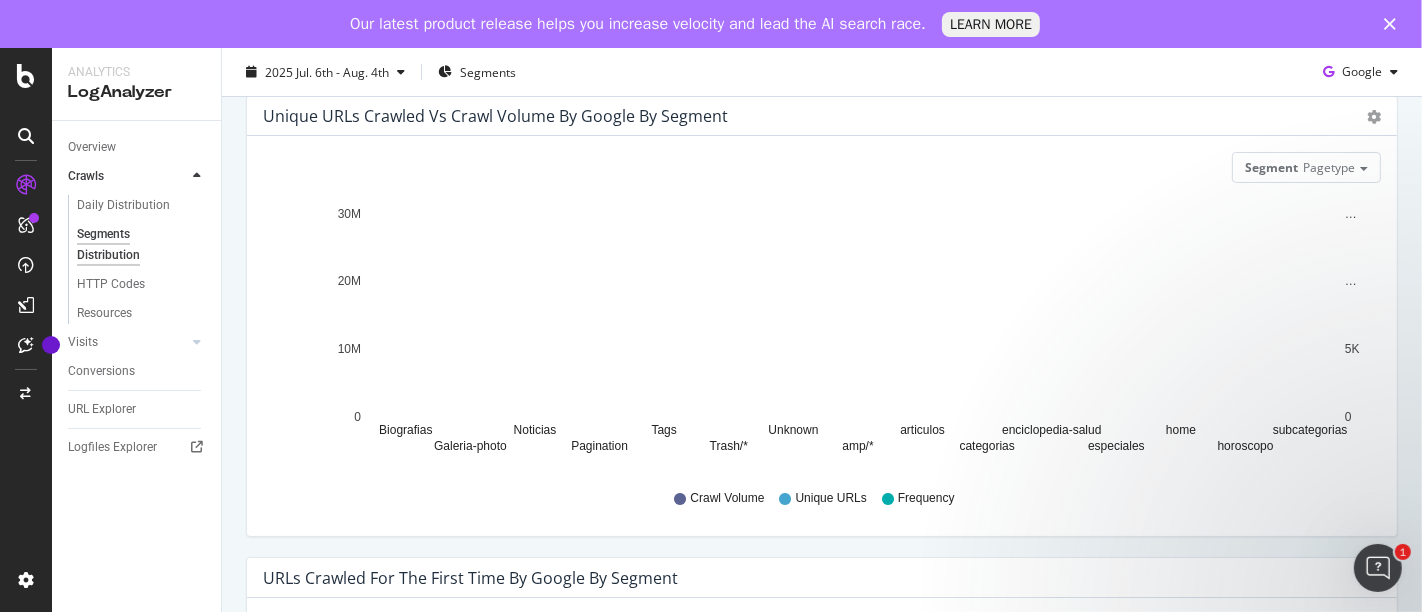 scroll, scrollTop: 111, scrollLeft: 0, axis: vertical 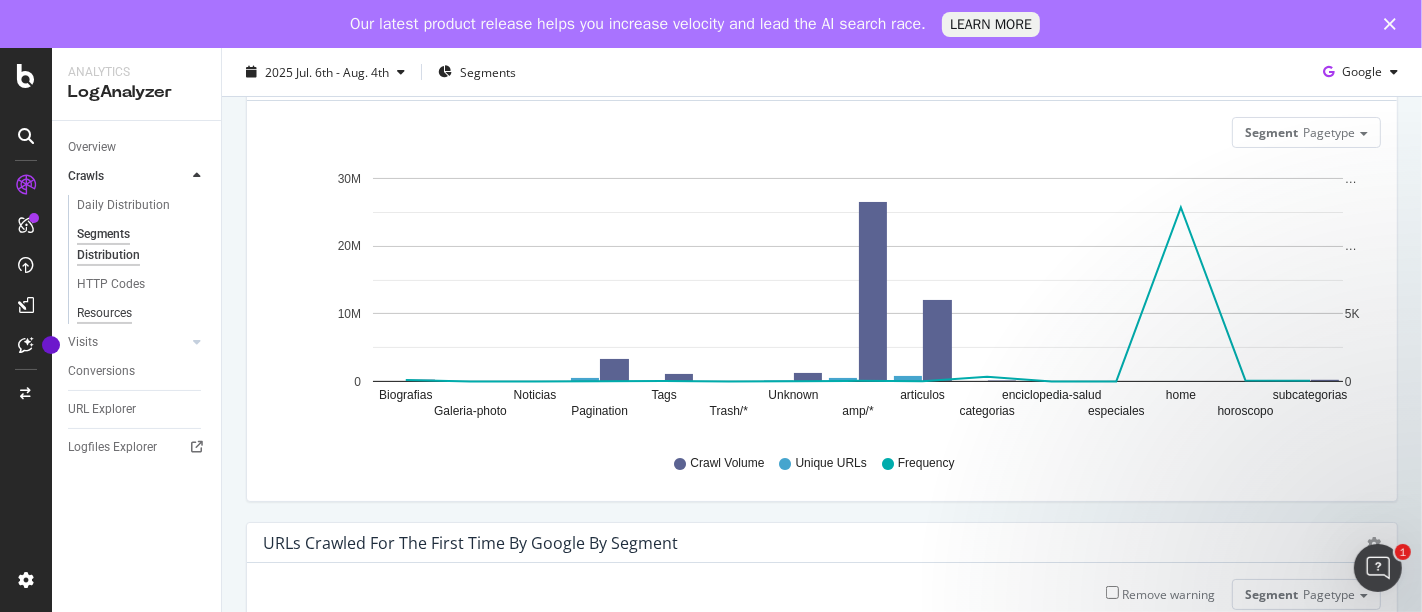 click on "Resources" at bounding box center [104, 313] 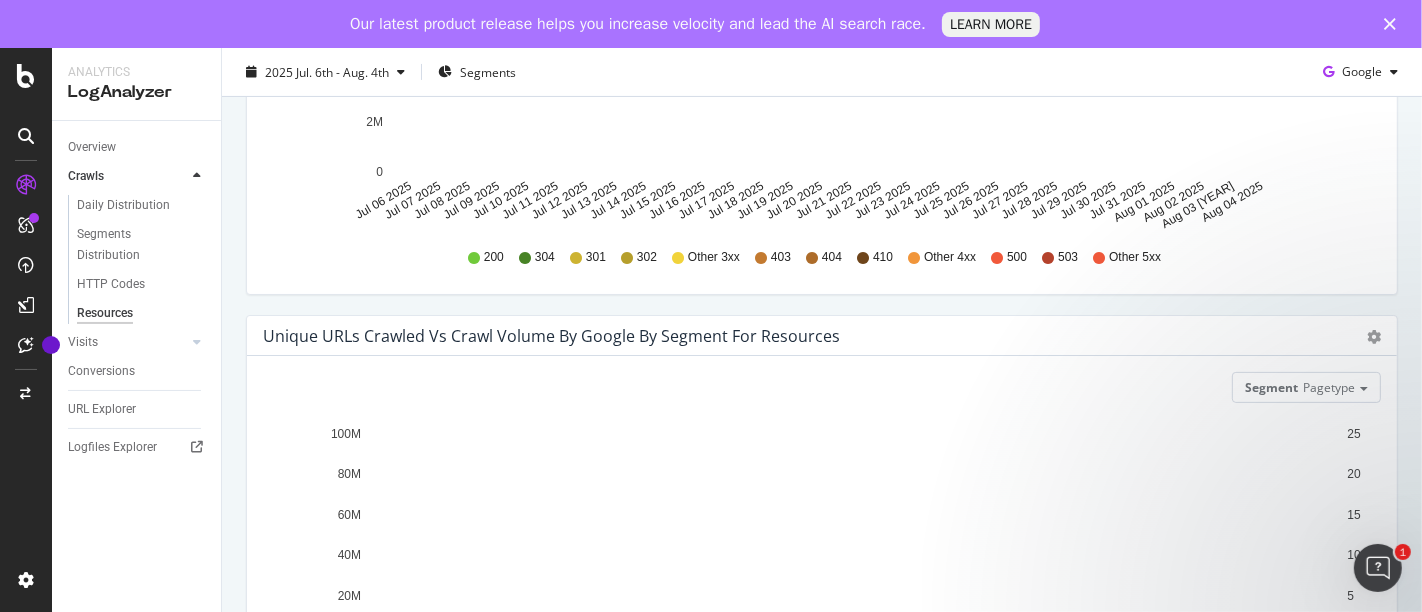 scroll, scrollTop: 610, scrollLeft: 0, axis: vertical 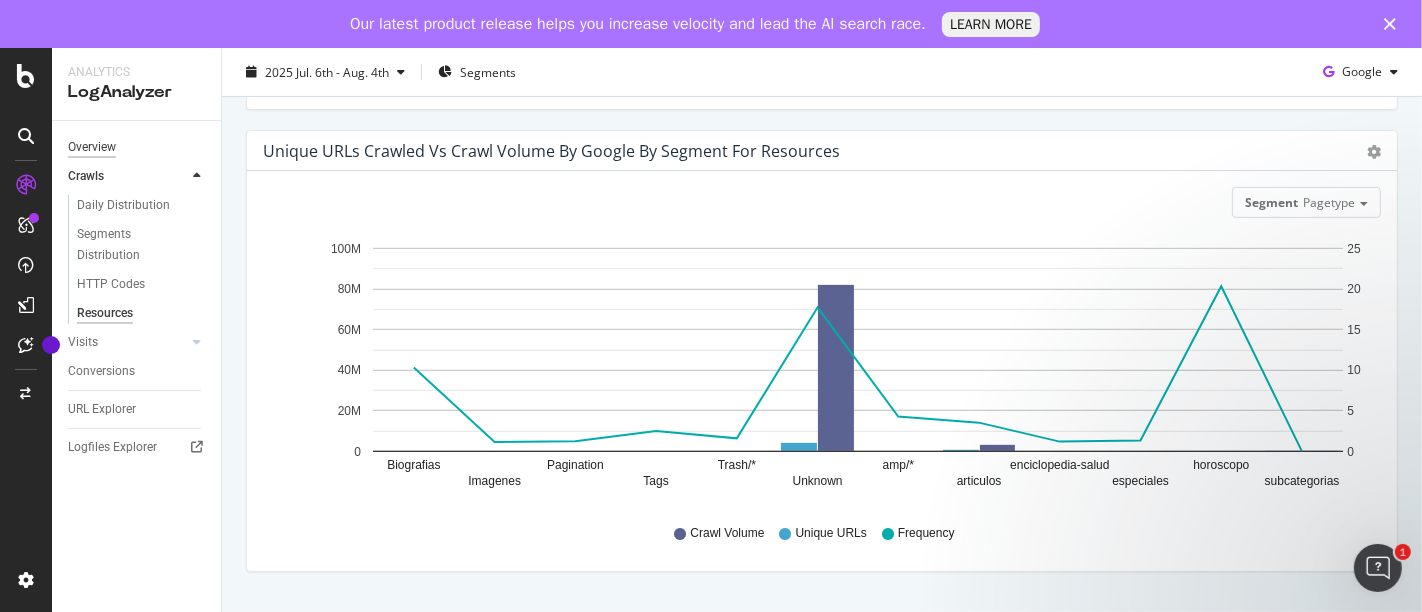 click on "Overview" at bounding box center (92, 147) 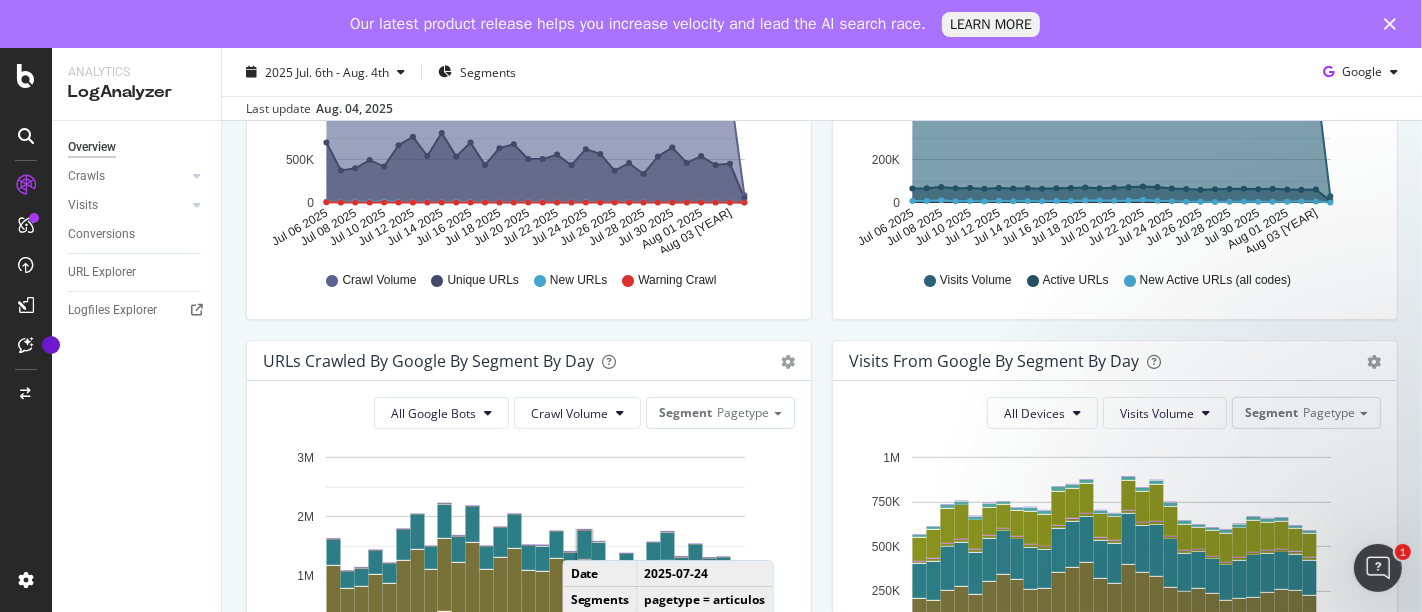 scroll, scrollTop: 385, scrollLeft: 0, axis: vertical 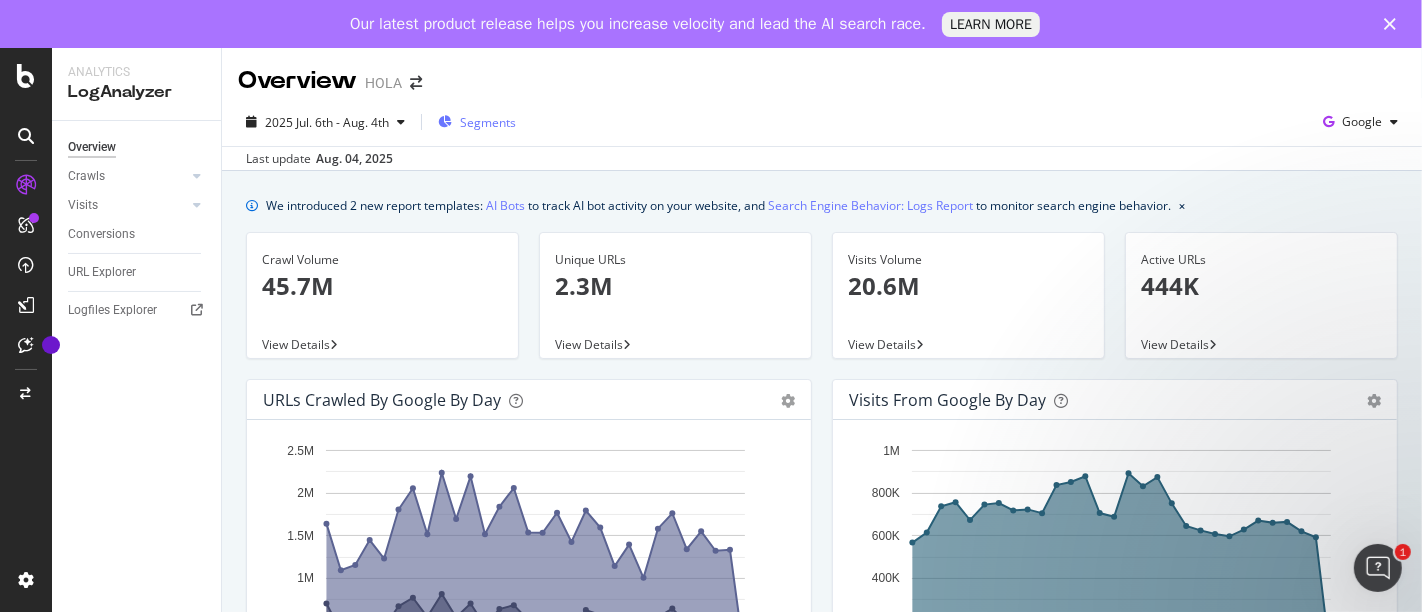click on "Segments" at bounding box center (477, 122) 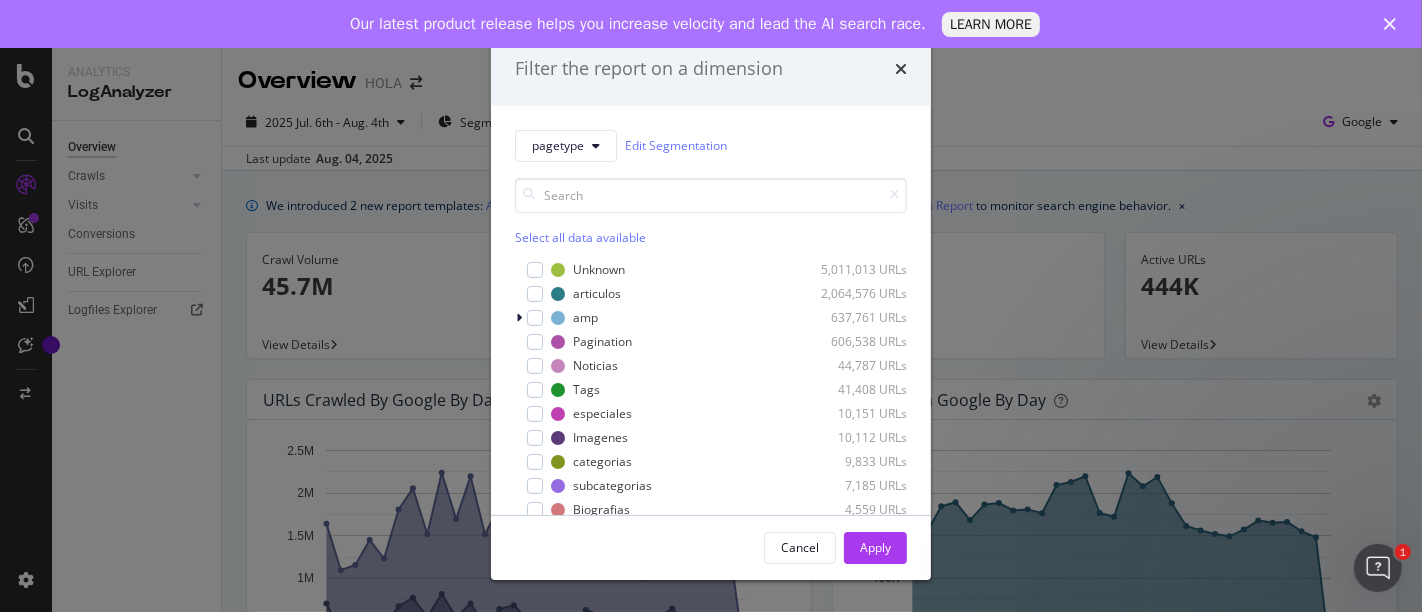 click on "Filter the report on a dimension pagetype Edit Segmentation Select all data available Unknown 5,011,013   URLs articulos 2,064,576   URLs amp 637,761   URLs Pagination 606,538   URLs Noticias 44,787   URLs Tags 41,408   URLs especiales 10,151   URLs Imagenes 10,112   URLs categorias 9,833   URLs subcategorias 7,185   URLs Biografias 4,559   URLs Trash 4,541   URLs horoscopo 2,078   URLs enciclopedia-salud 849   URLs Galeria-photo 526   URLs home 7   URLs Cancel Apply" at bounding box center [711, 306] 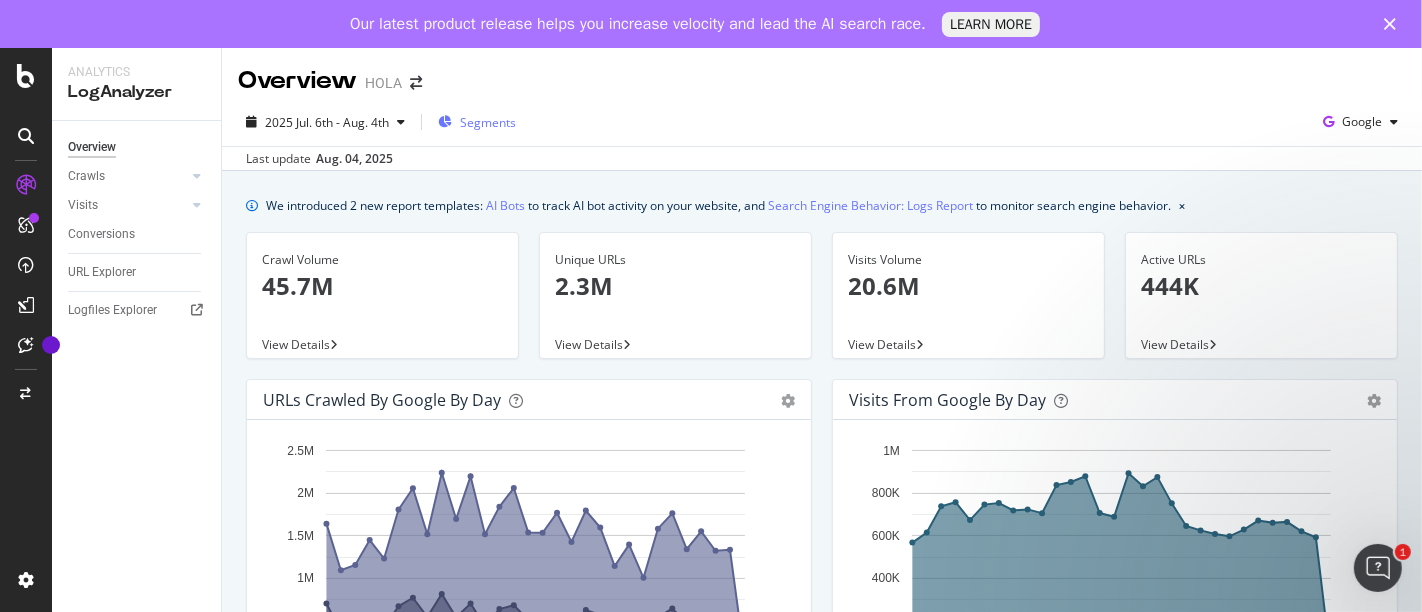 click on "Segments" at bounding box center (488, 122) 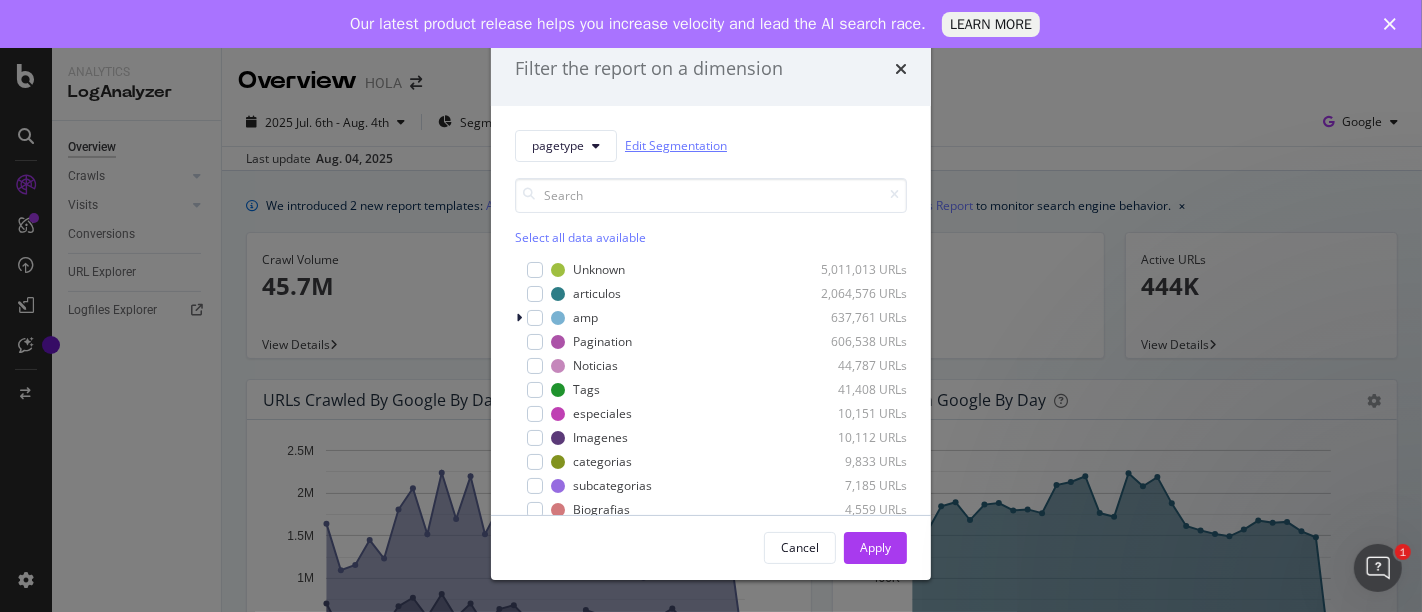 click on "Edit Segmentation" at bounding box center [676, 145] 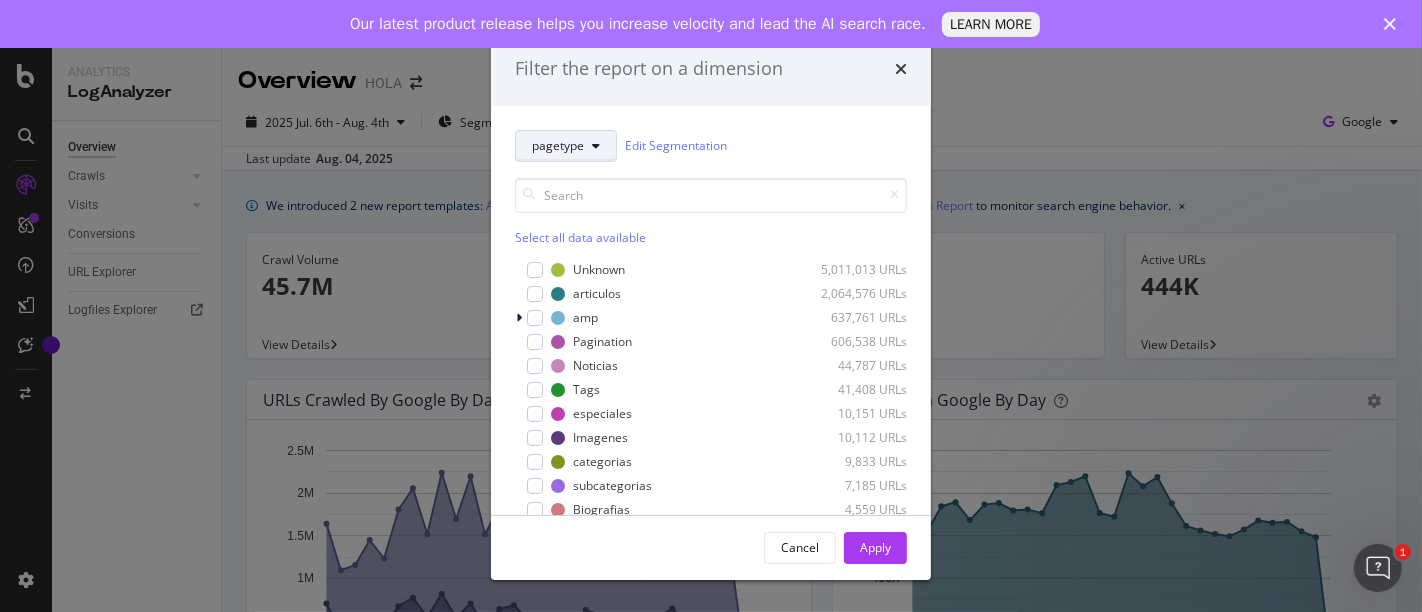click on "pagetype" at bounding box center (558, 145) 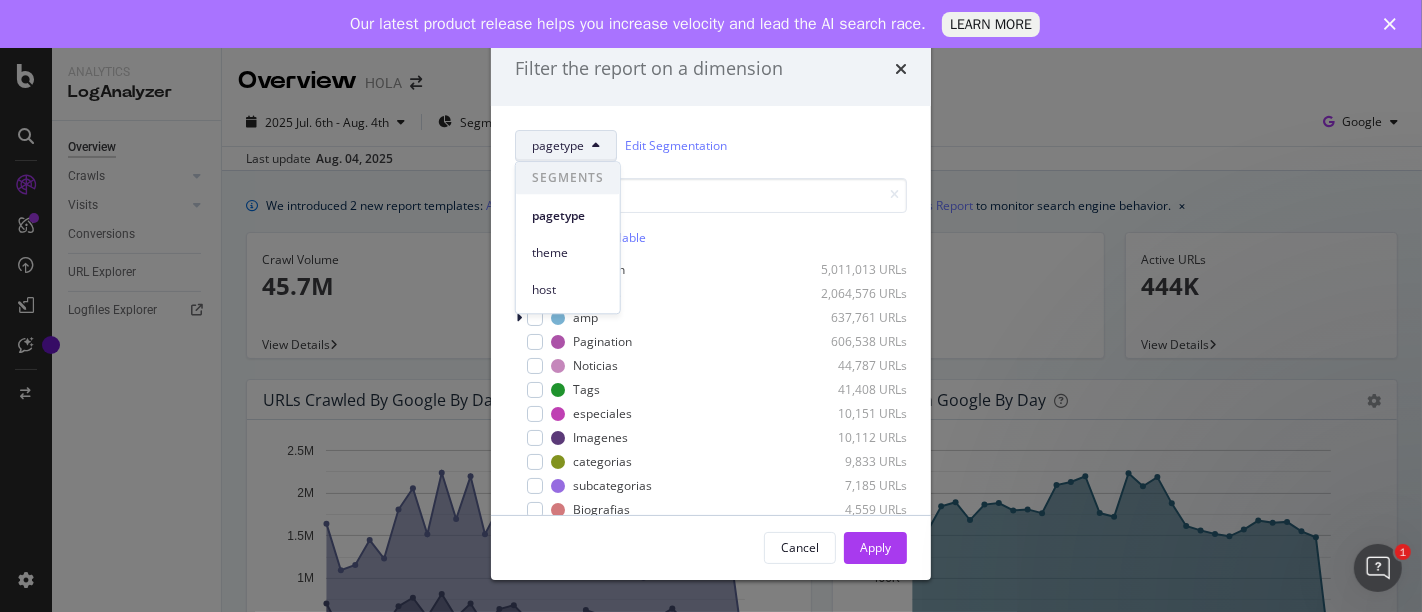 click on "pagetype Edit Segmentation" at bounding box center (711, 146) 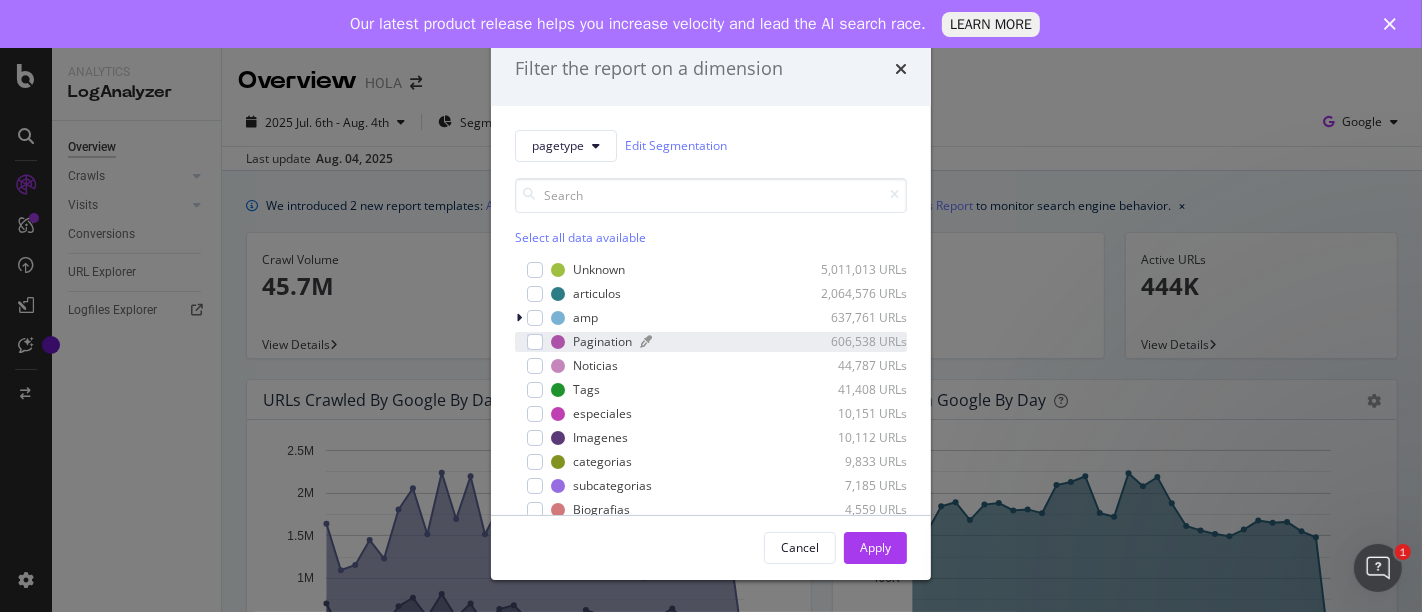 scroll, scrollTop: 15, scrollLeft: 0, axis: vertical 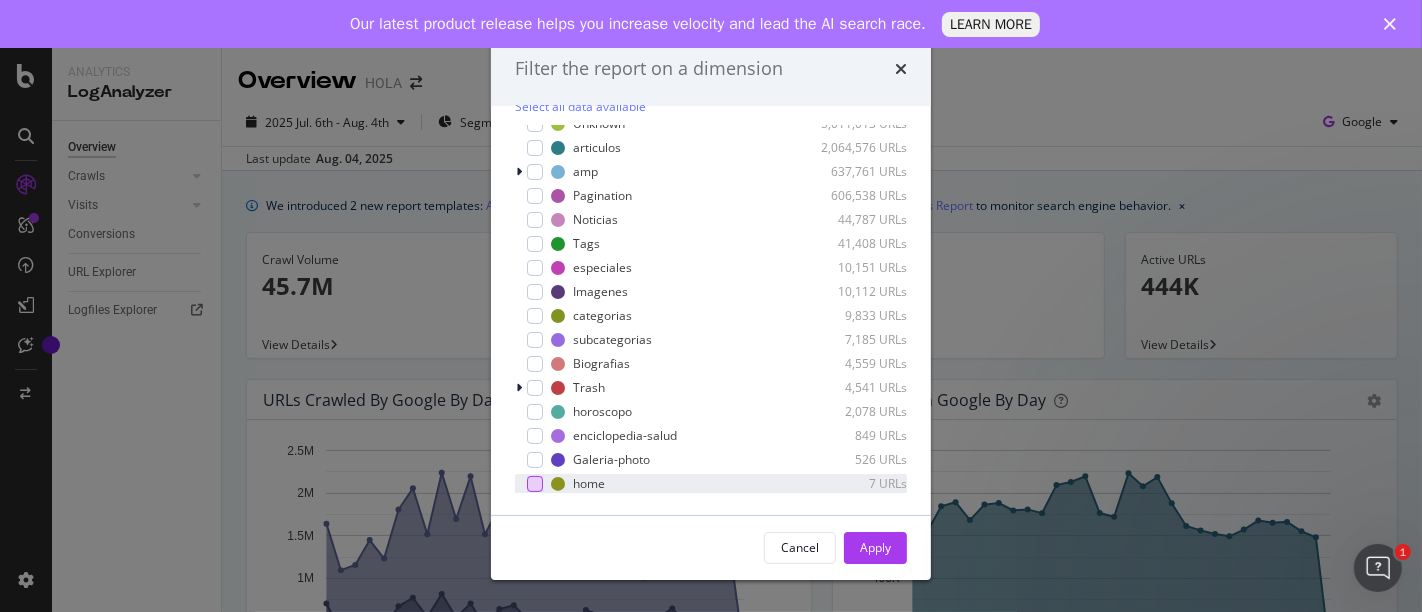 click at bounding box center [535, 484] 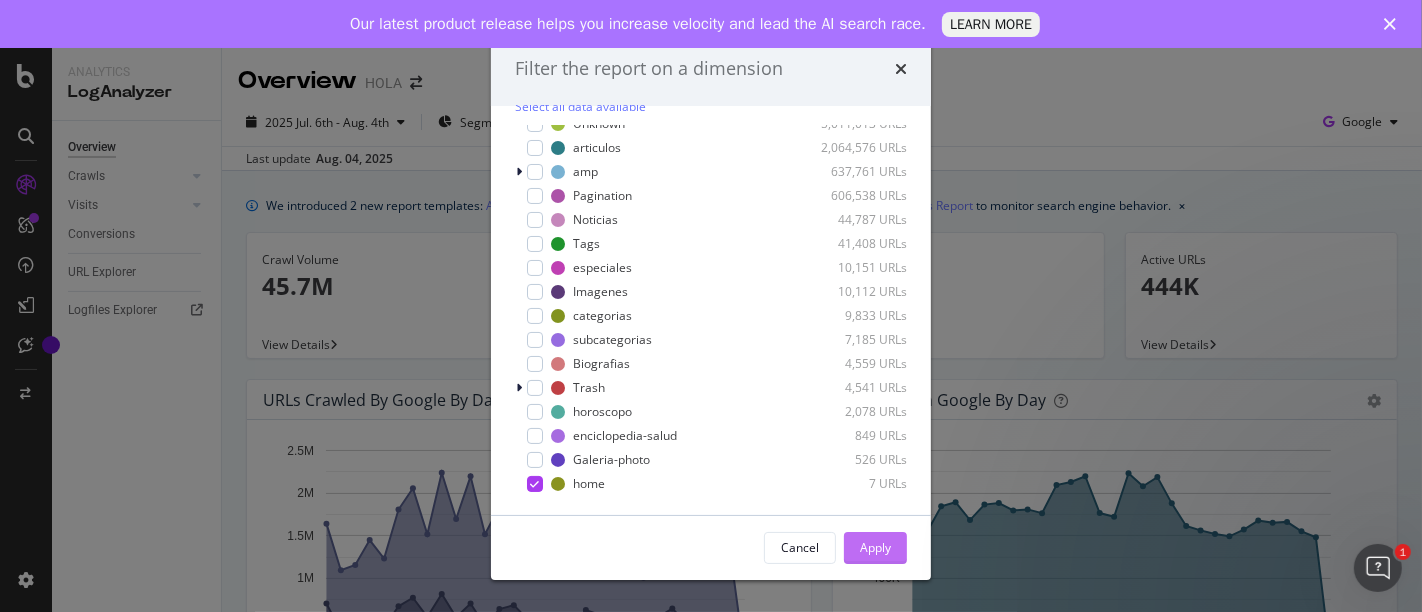 click on "Apply" at bounding box center [875, 547] 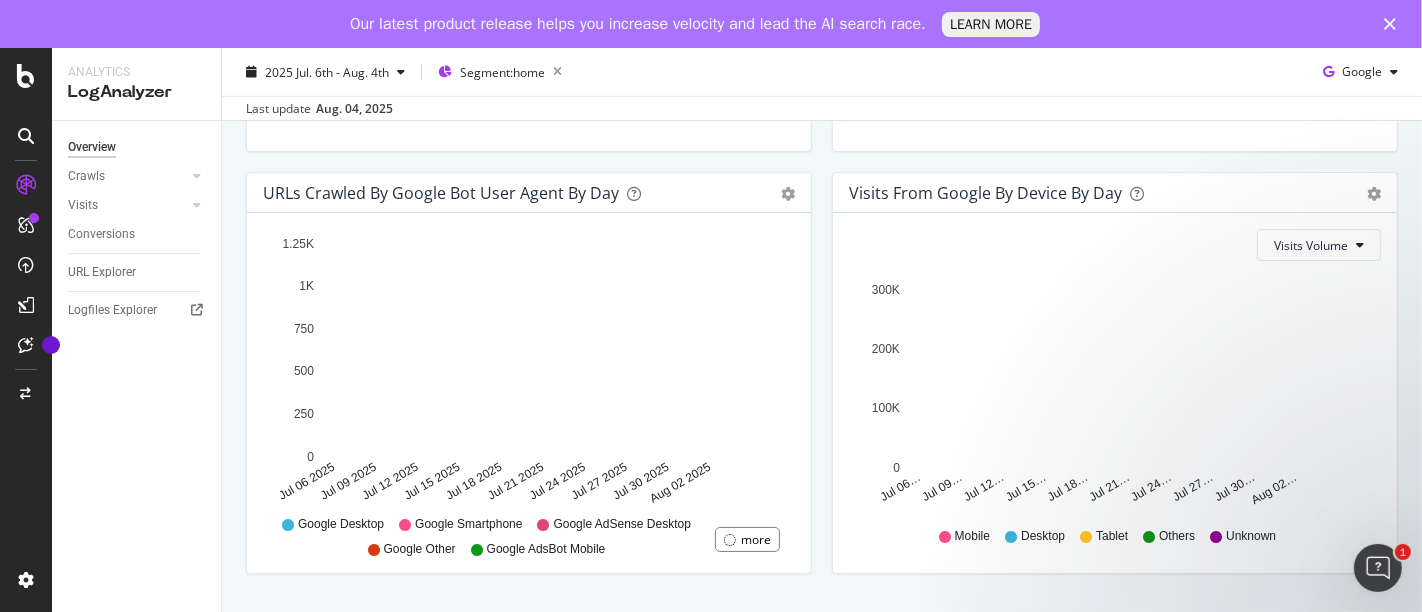 scroll, scrollTop: 1052, scrollLeft: 0, axis: vertical 